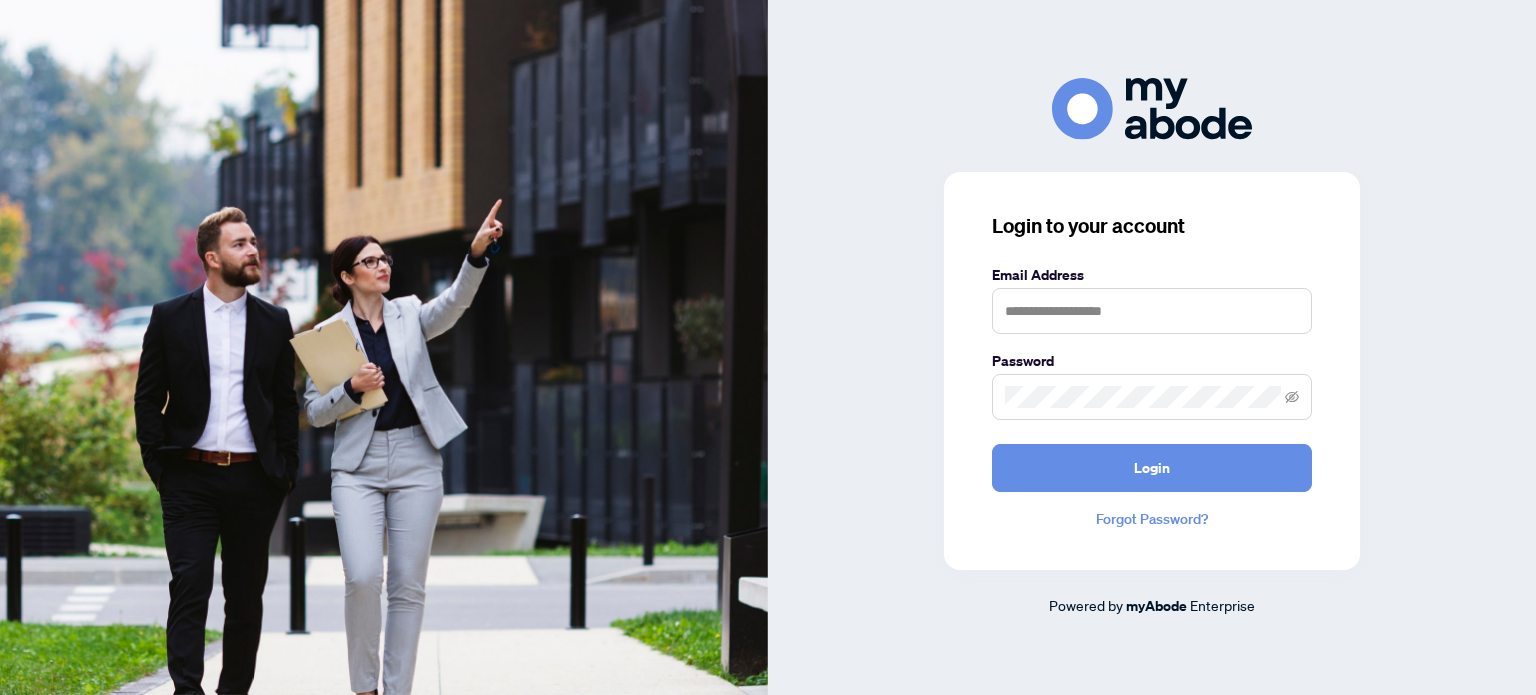 scroll, scrollTop: 0, scrollLeft: 0, axis: both 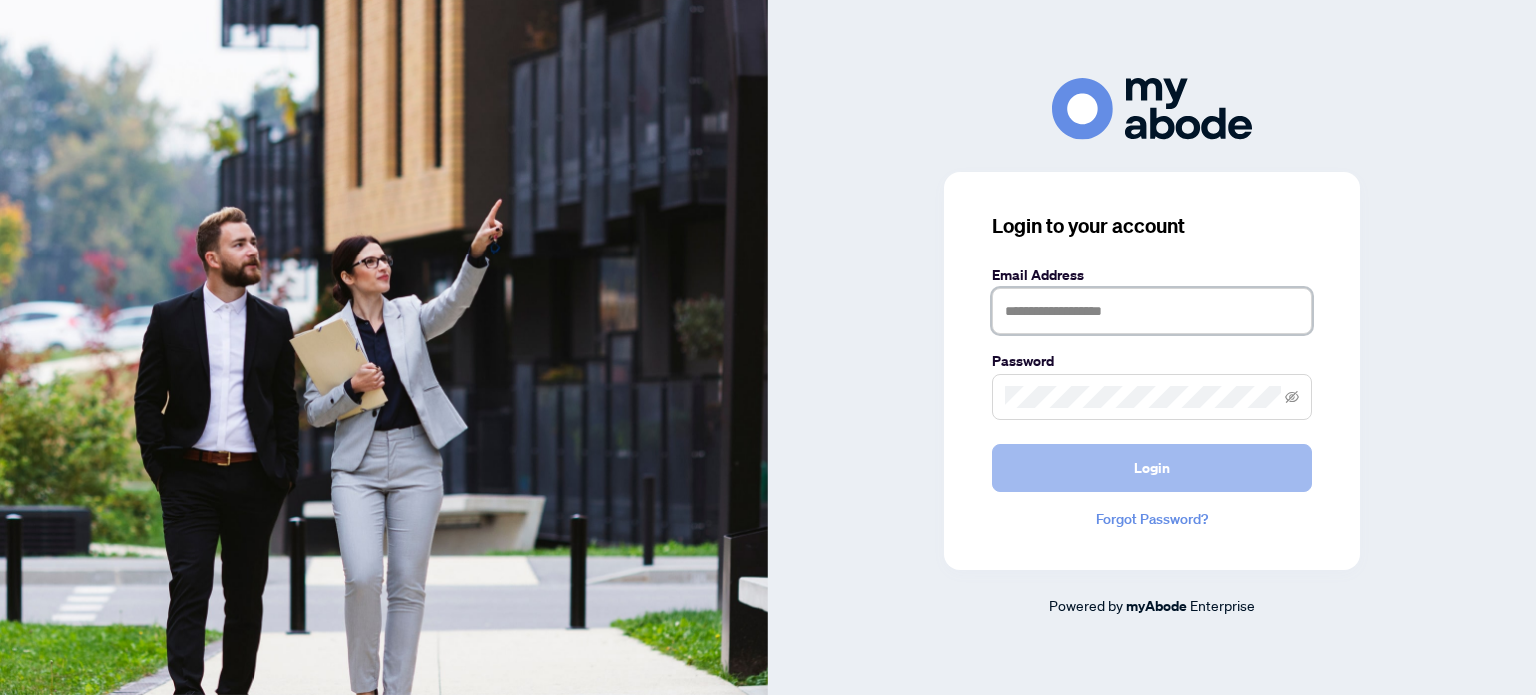 type on "**********" 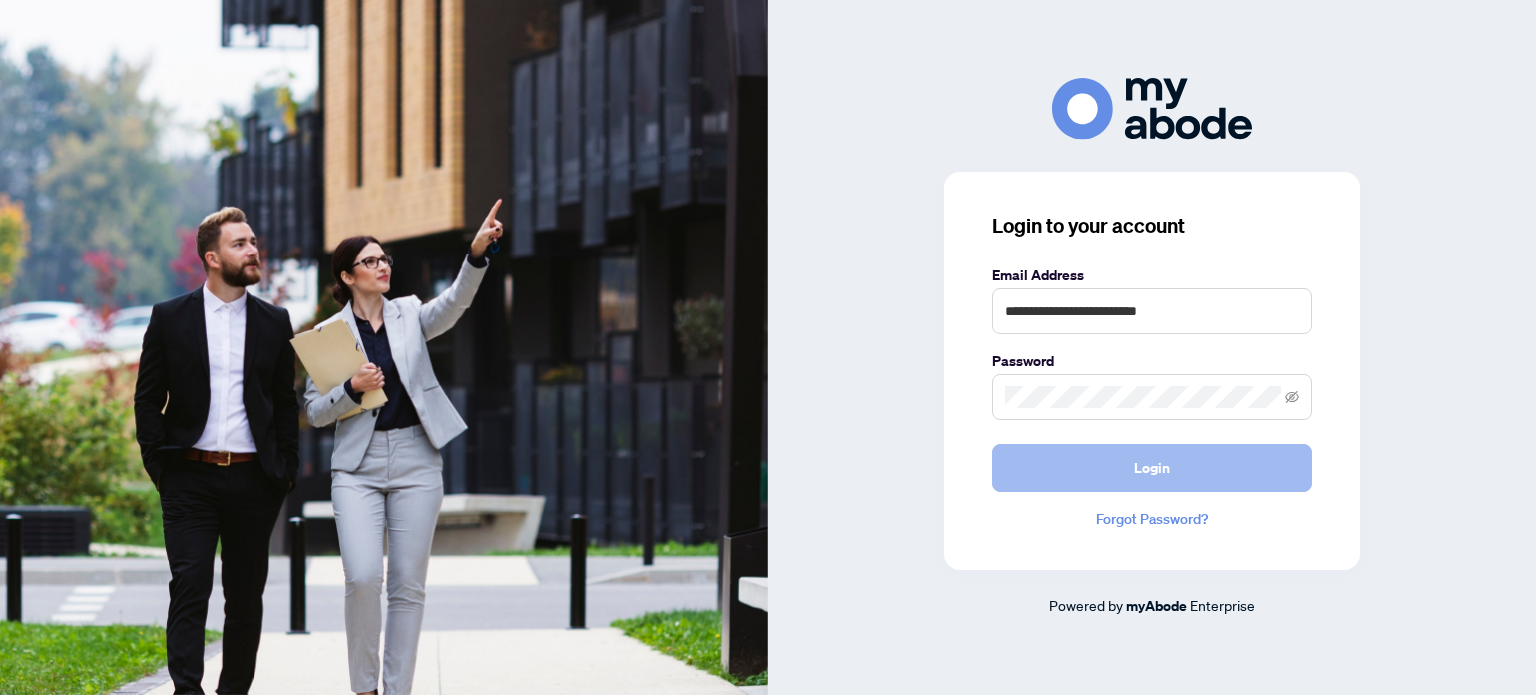 click on "Login" at bounding box center [1152, 468] 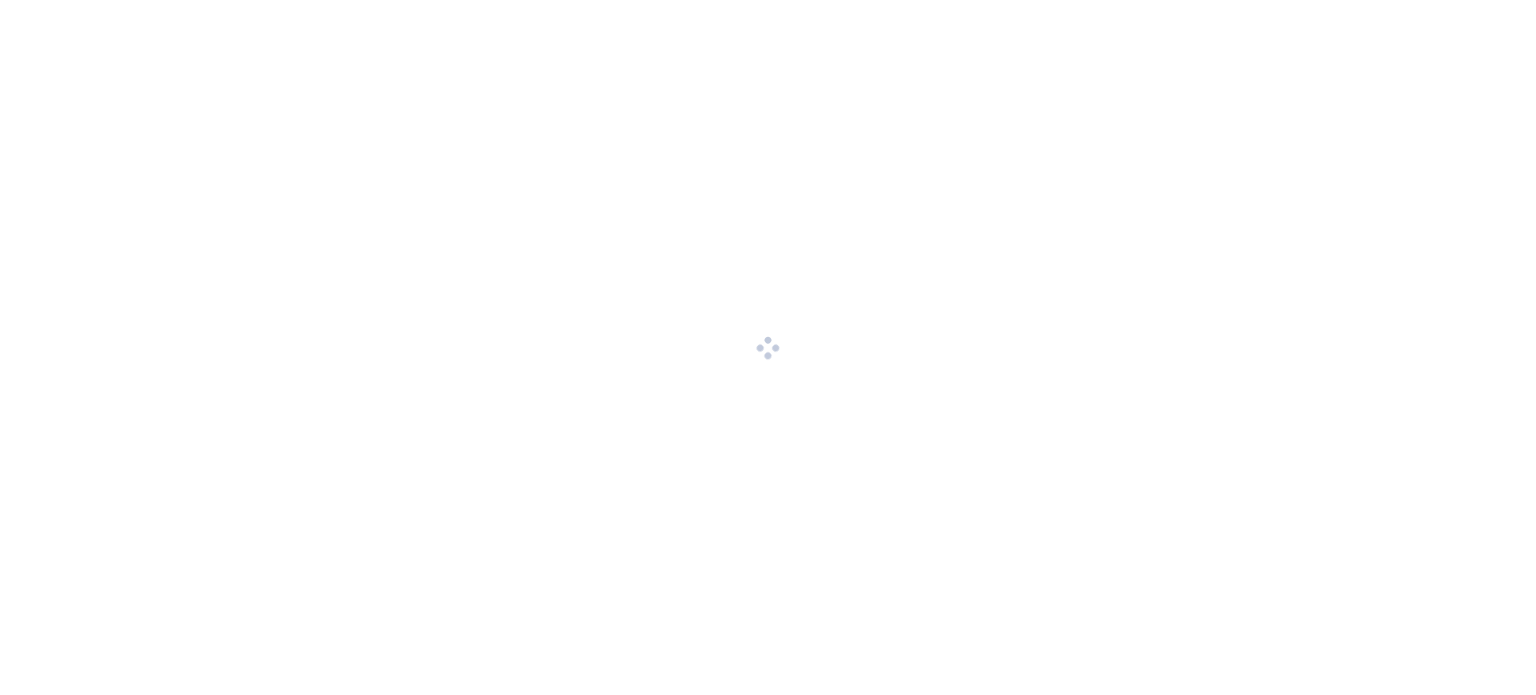 scroll, scrollTop: 0, scrollLeft: 0, axis: both 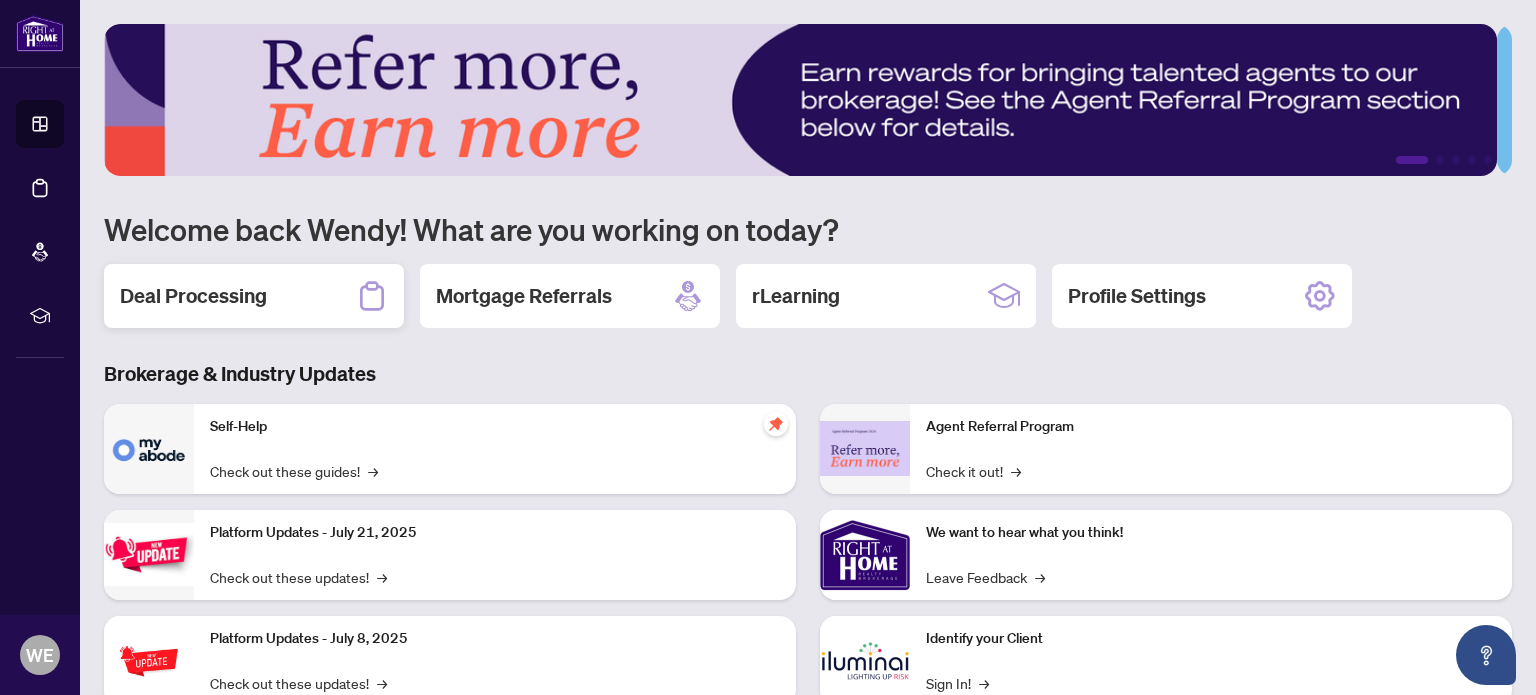 click on "Deal Processing" at bounding box center (254, 296) 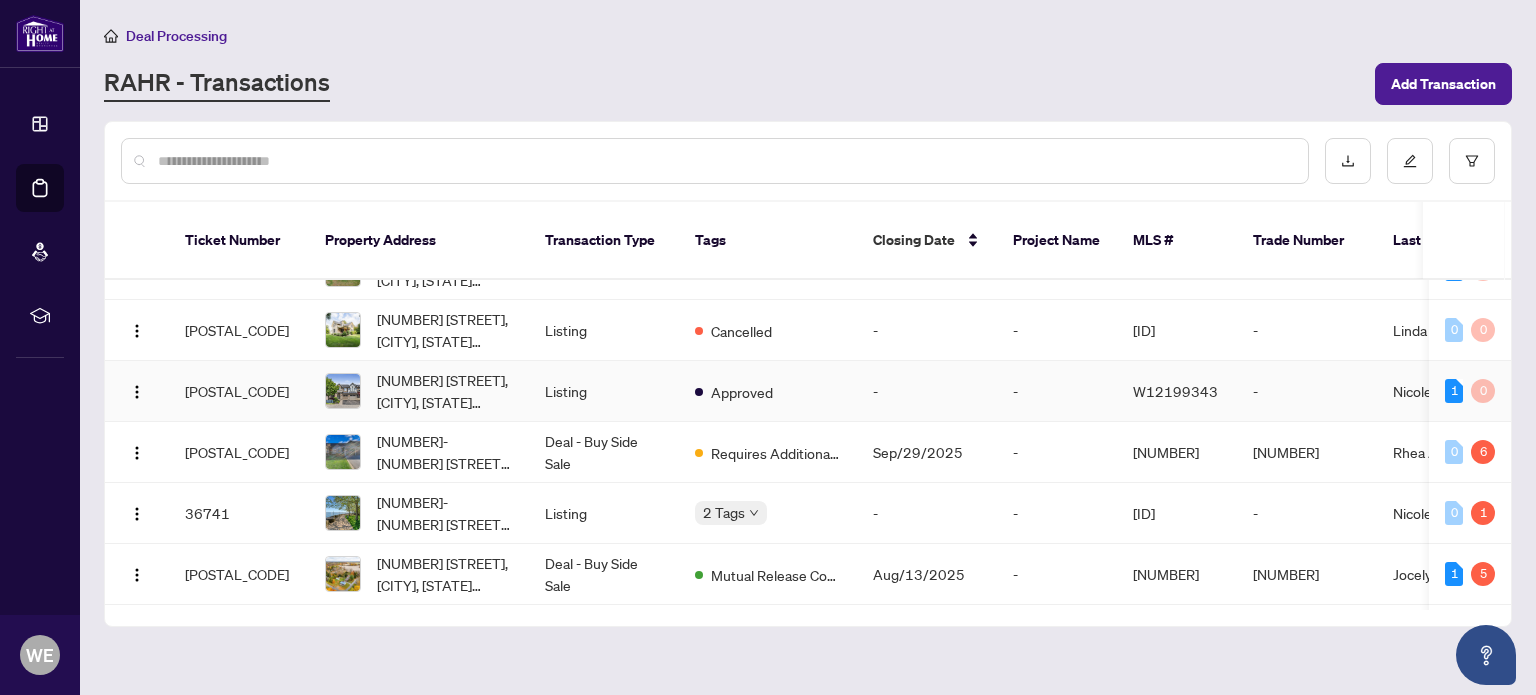 scroll, scrollTop: 500, scrollLeft: 0, axis: vertical 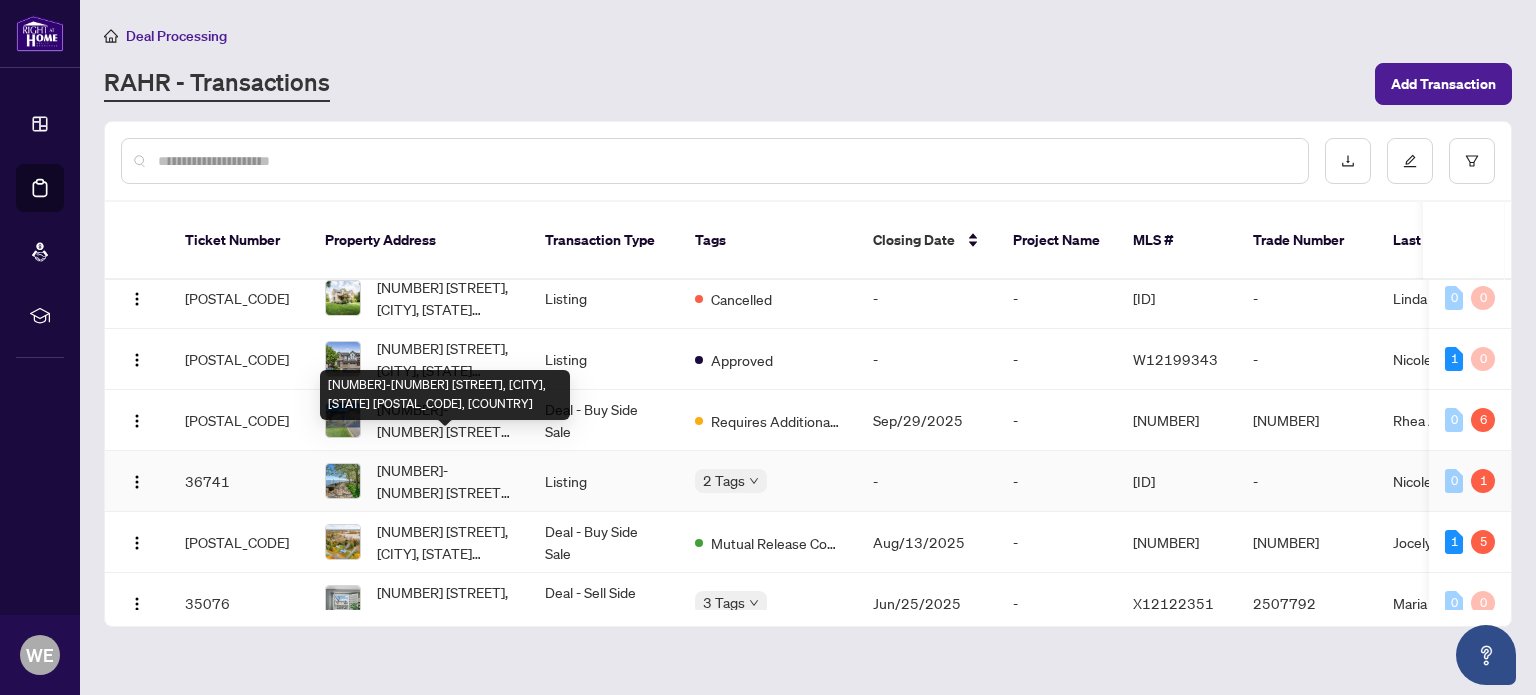 click on "[NUMBER]-[NUMBER] [STREET], [CITY], [STATE] [POSTAL_CODE], [COUNTRY]" at bounding box center [445, 481] 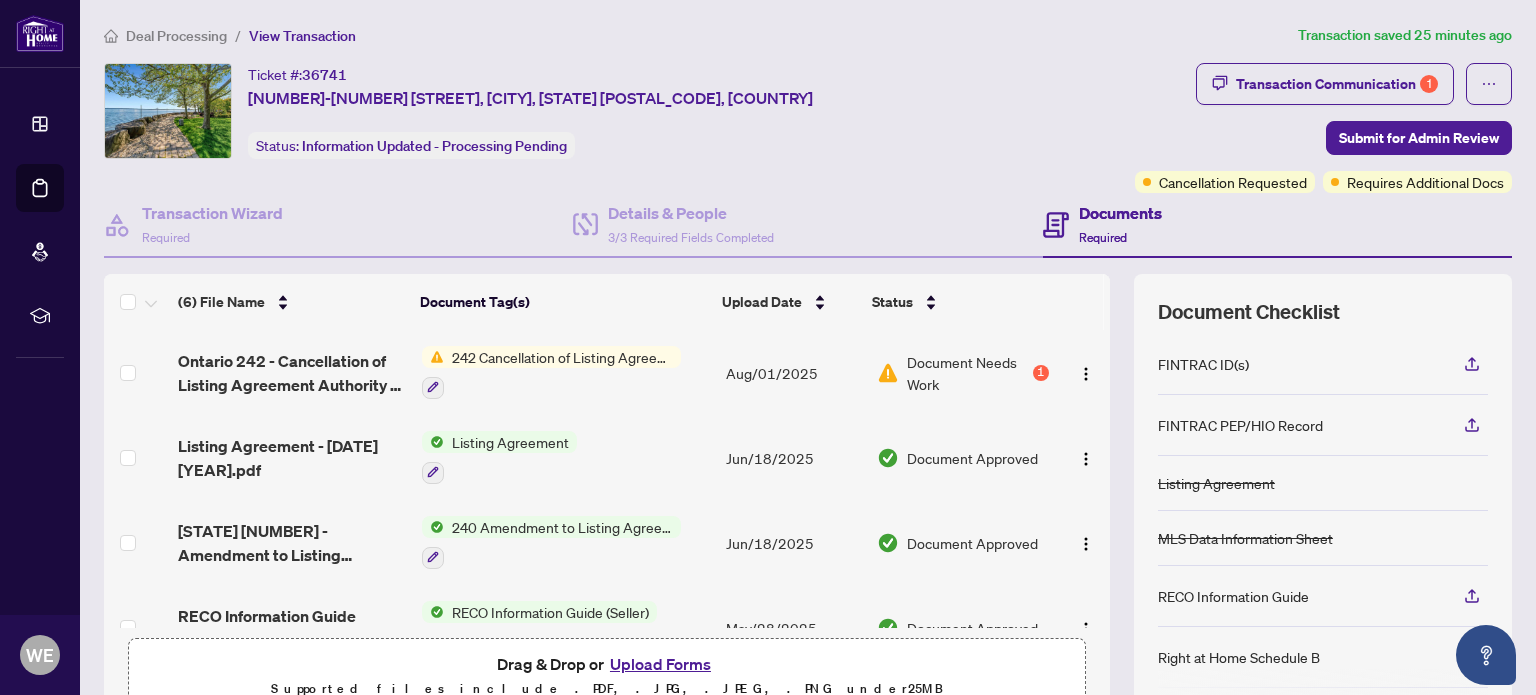 click on "Document Needs Work" at bounding box center (968, 373) 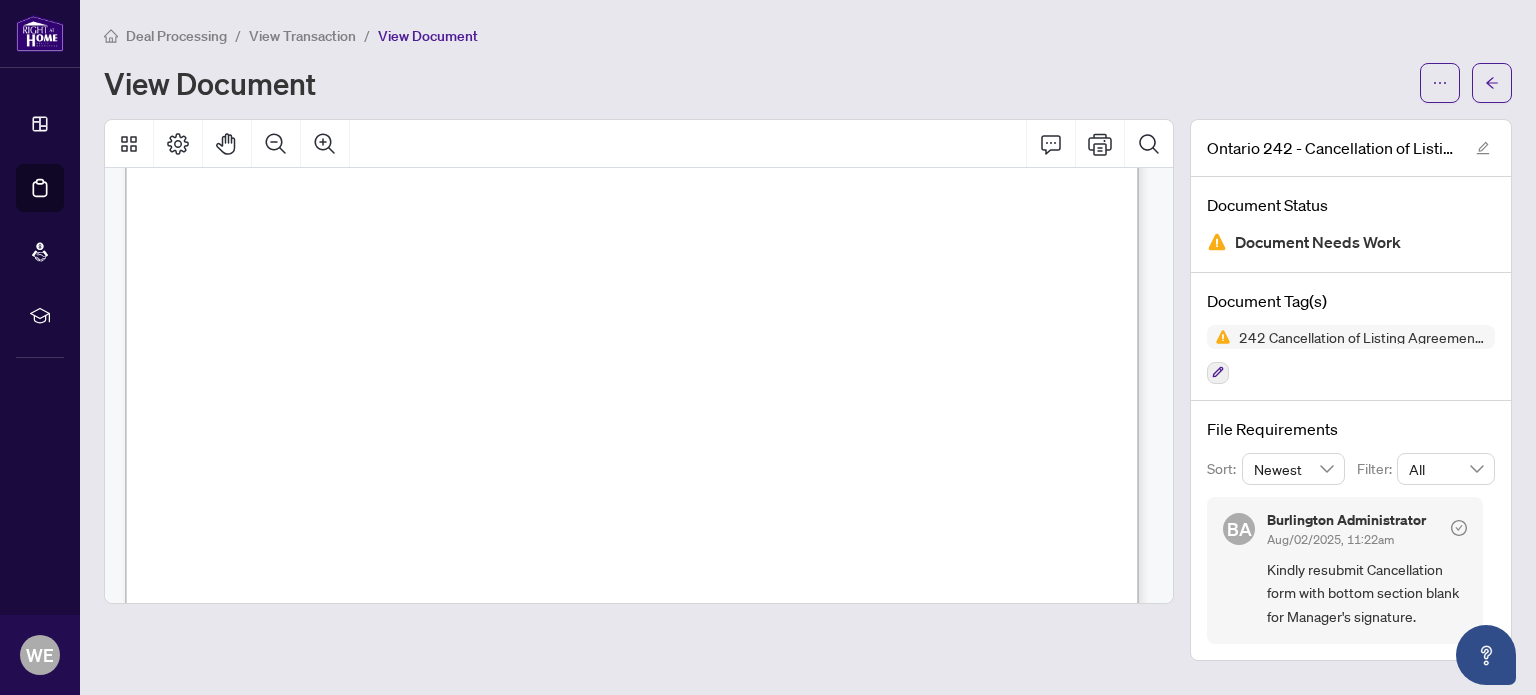 scroll, scrollTop: 0, scrollLeft: 0, axis: both 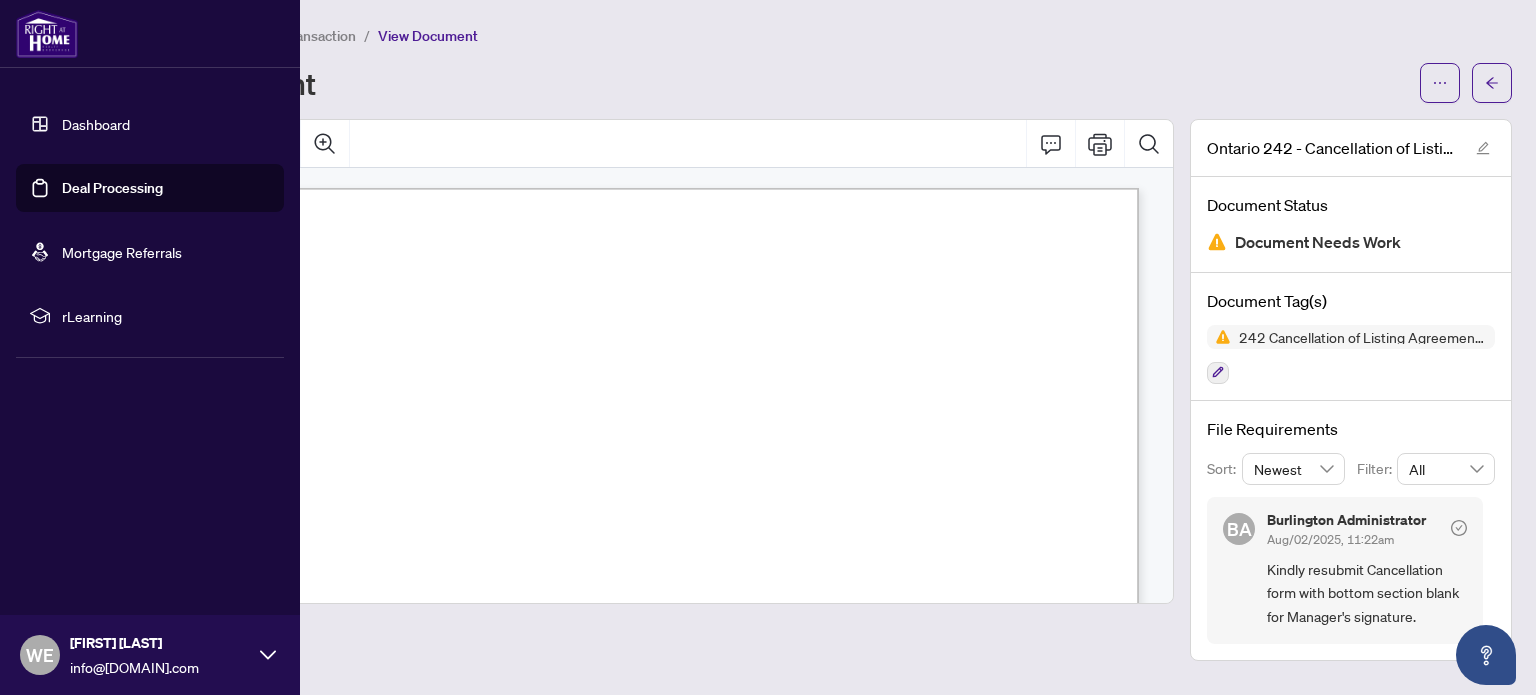 click on "Dashboard" at bounding box center [96, 124] 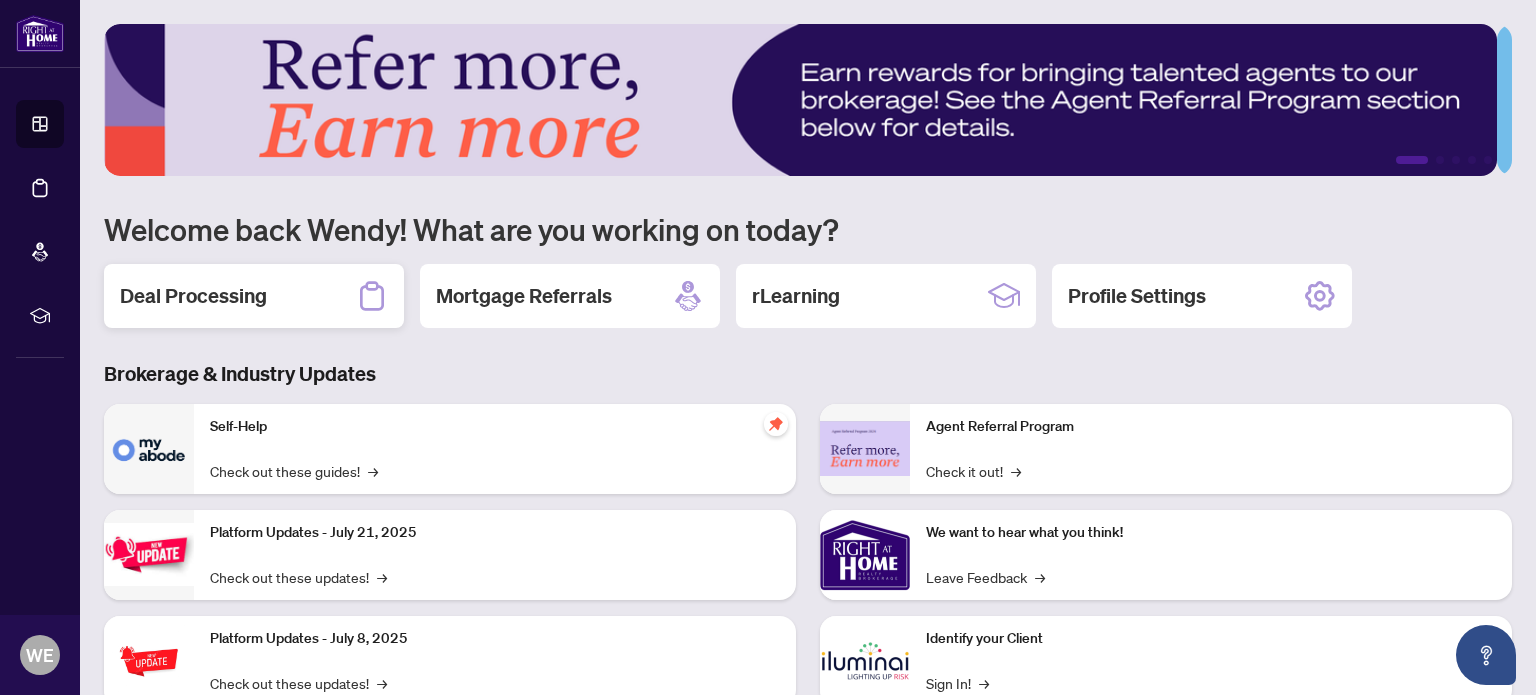 click on "Deal Processing" at bounding box center (193, 296) 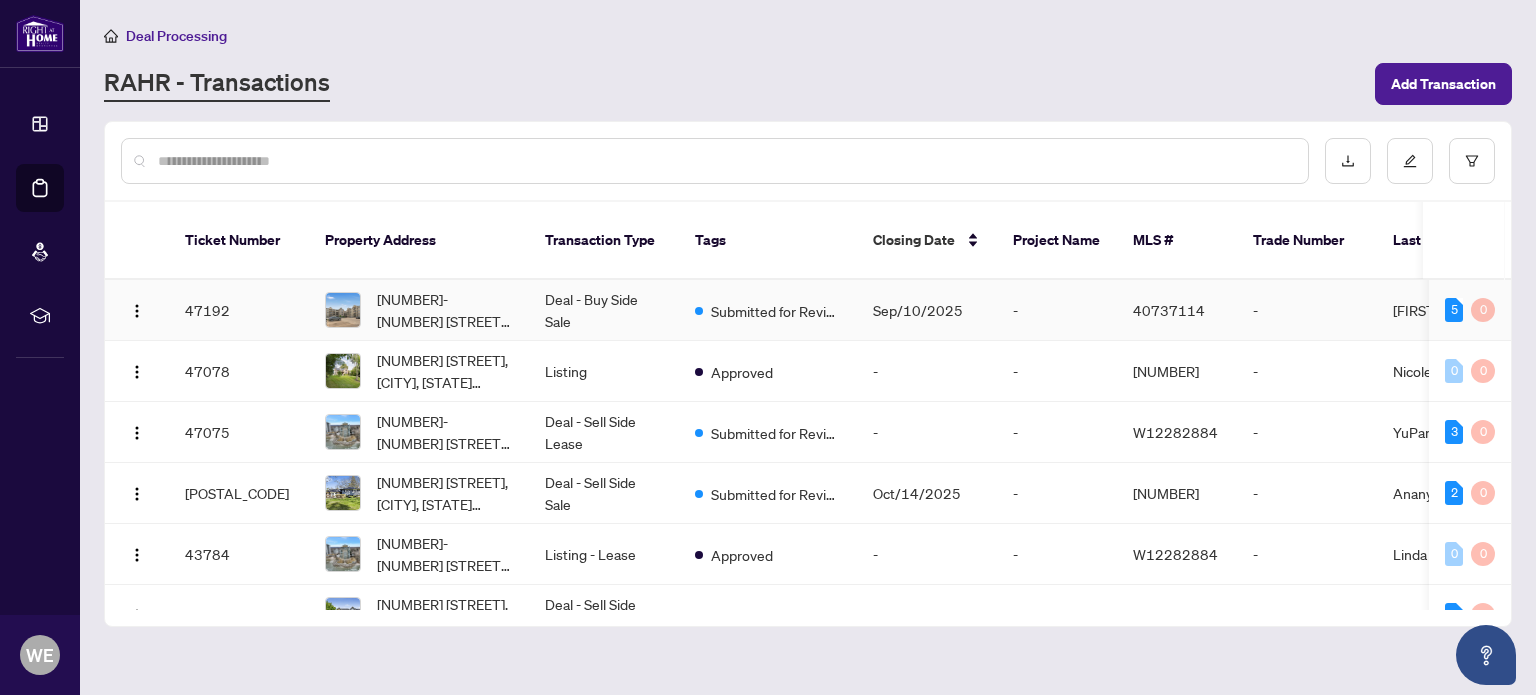 click on "-" at bounding box center (1307, 310) 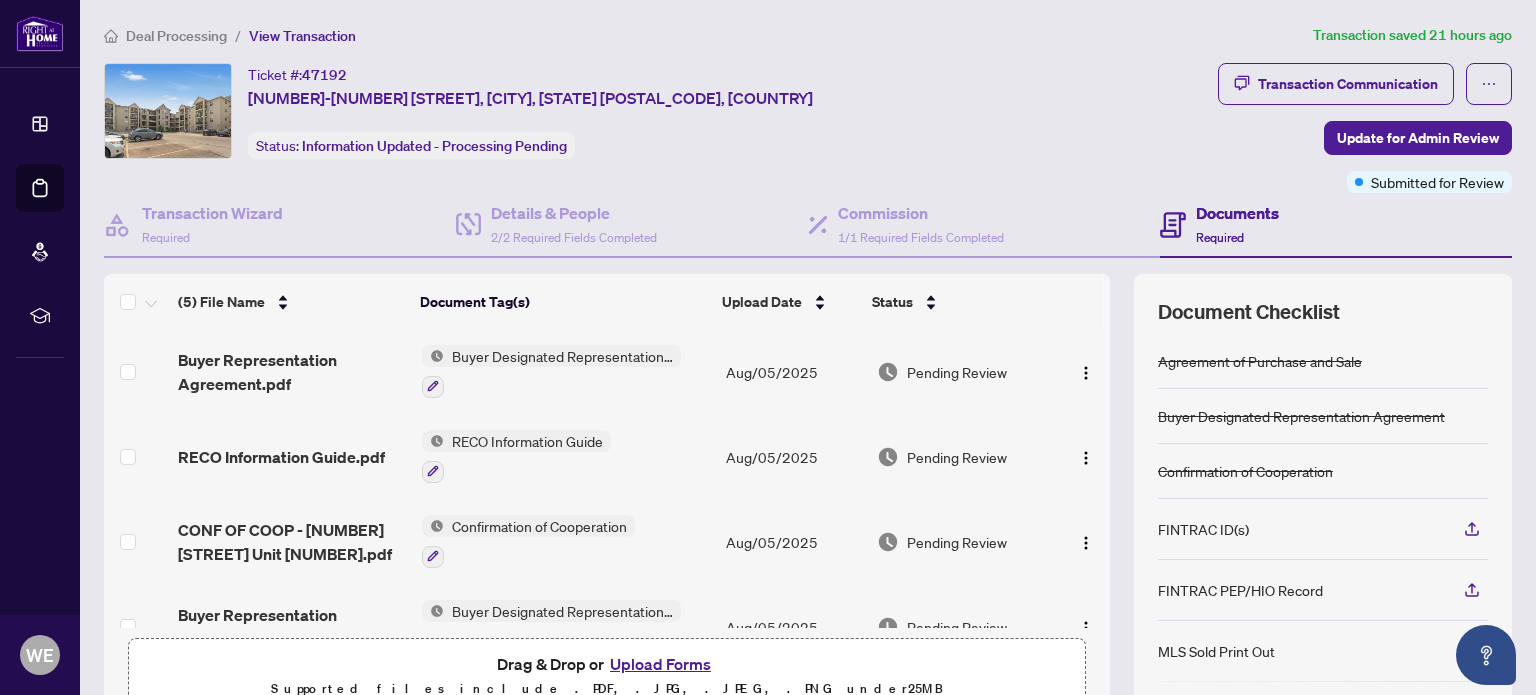 scroll, scrollTop: 0, scrollLeft: 0, axis: both 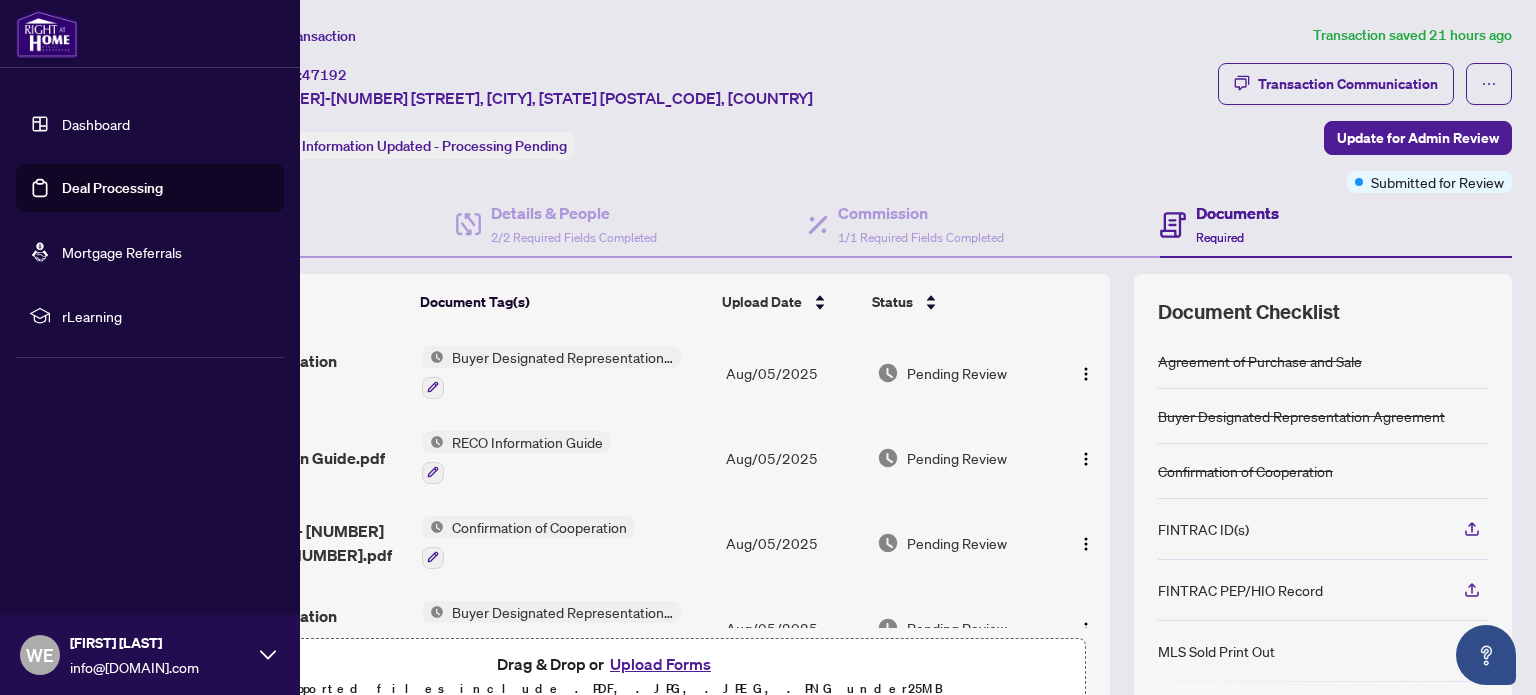 click on "Dashboard" at bounding box center (96, 124) 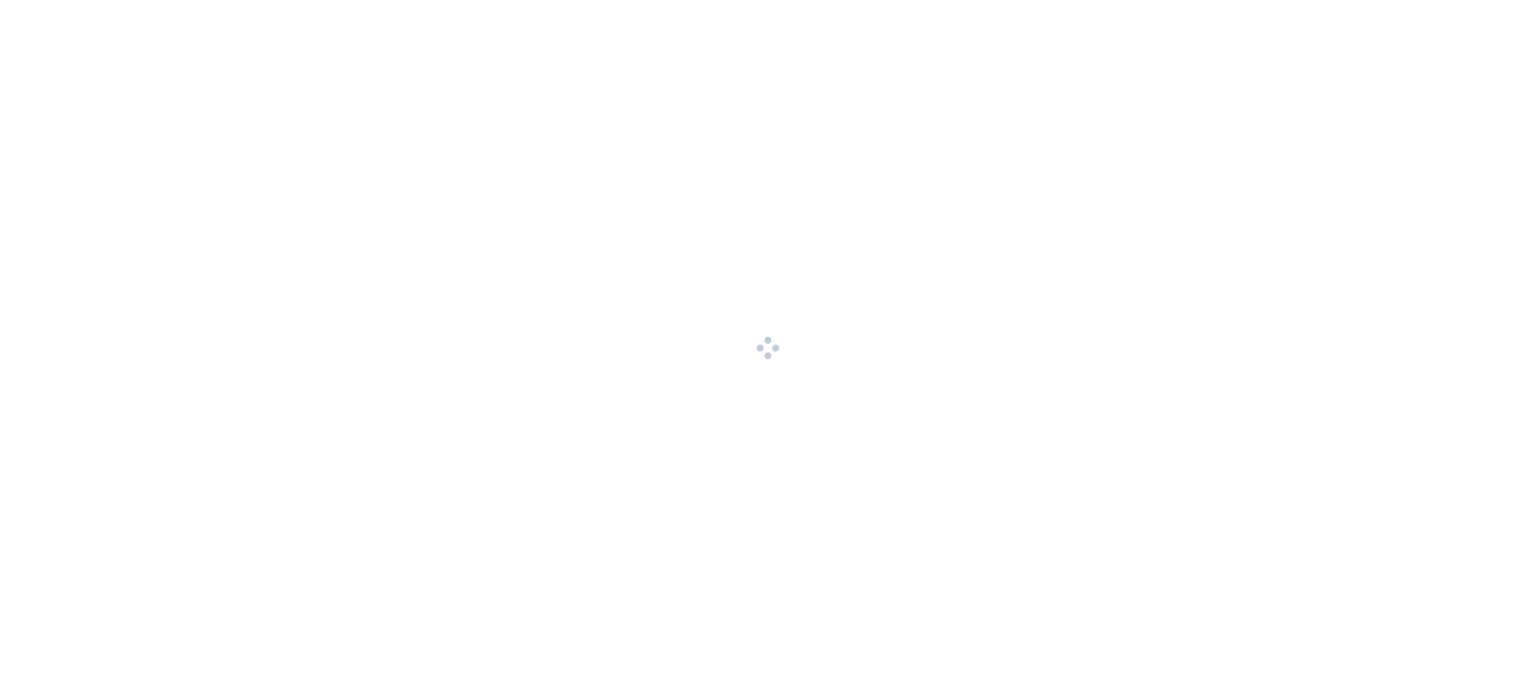 scroll, scrollTop: 0, scrollLeft: 0, axis: both 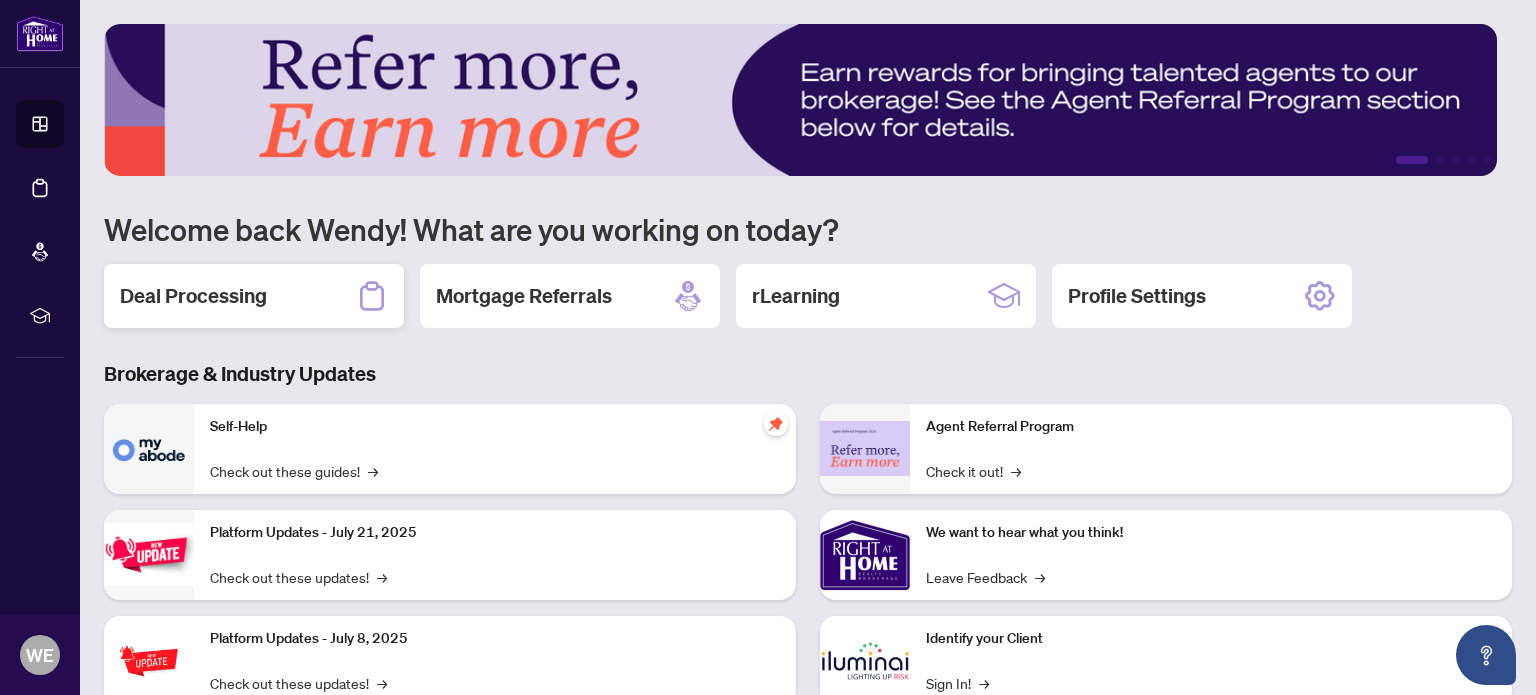 click on "Deal Processing" at bounding box center (193, 296) 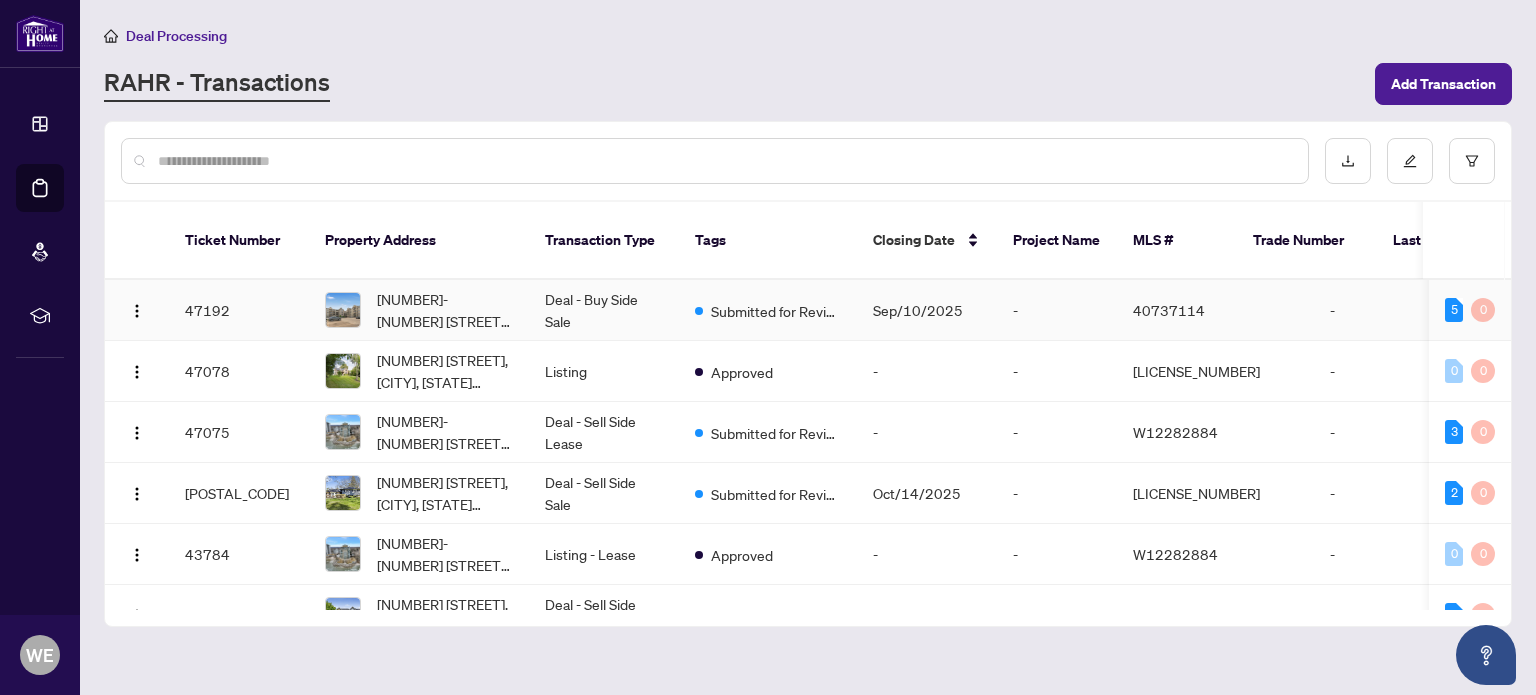 click on "[NUMBER]-[NUMBER] [STREET], [CITY], [STATE] [POSTAL_CODE], [COUNTRY]" at bounding box center (445, 310) 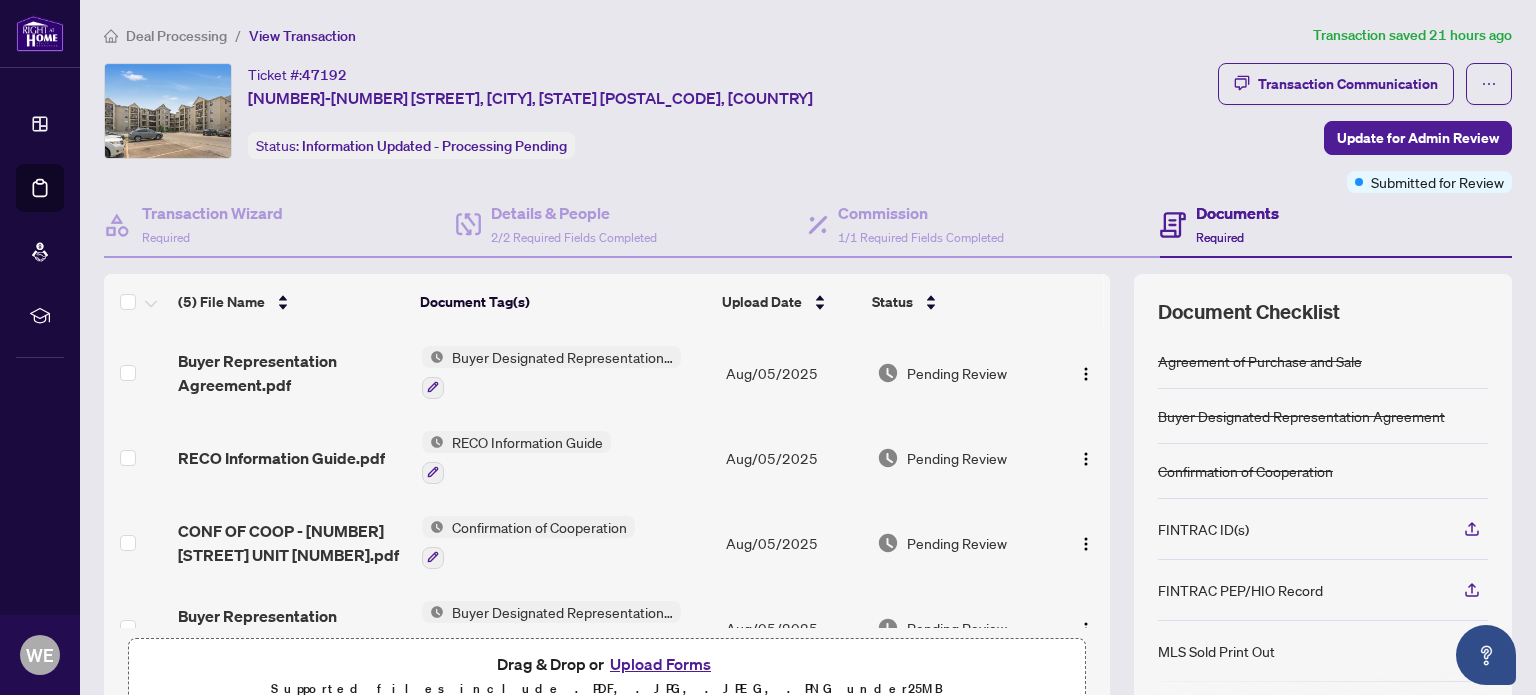 click on "Upload Forms" at bounding box center (660, 664) 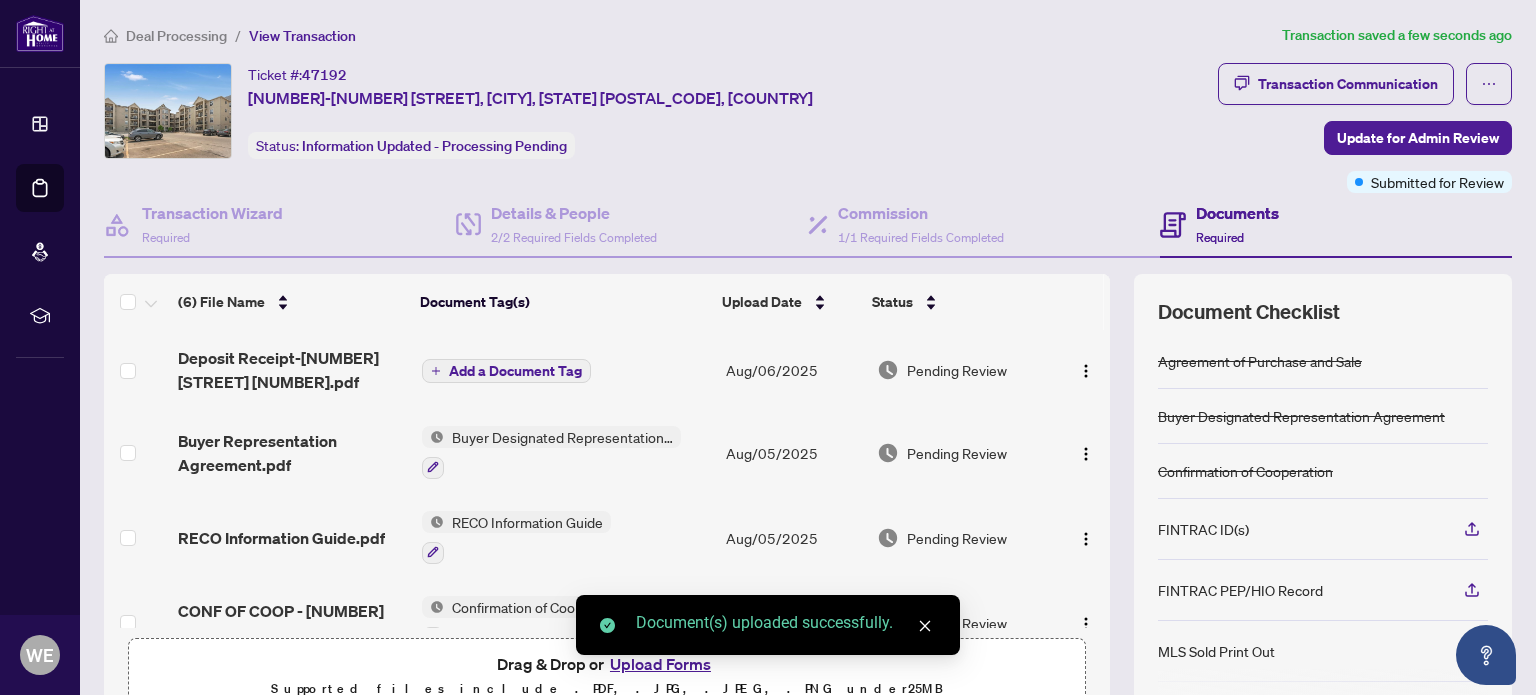 click on "Add a Document Tag" at bounding box center (515, 371) 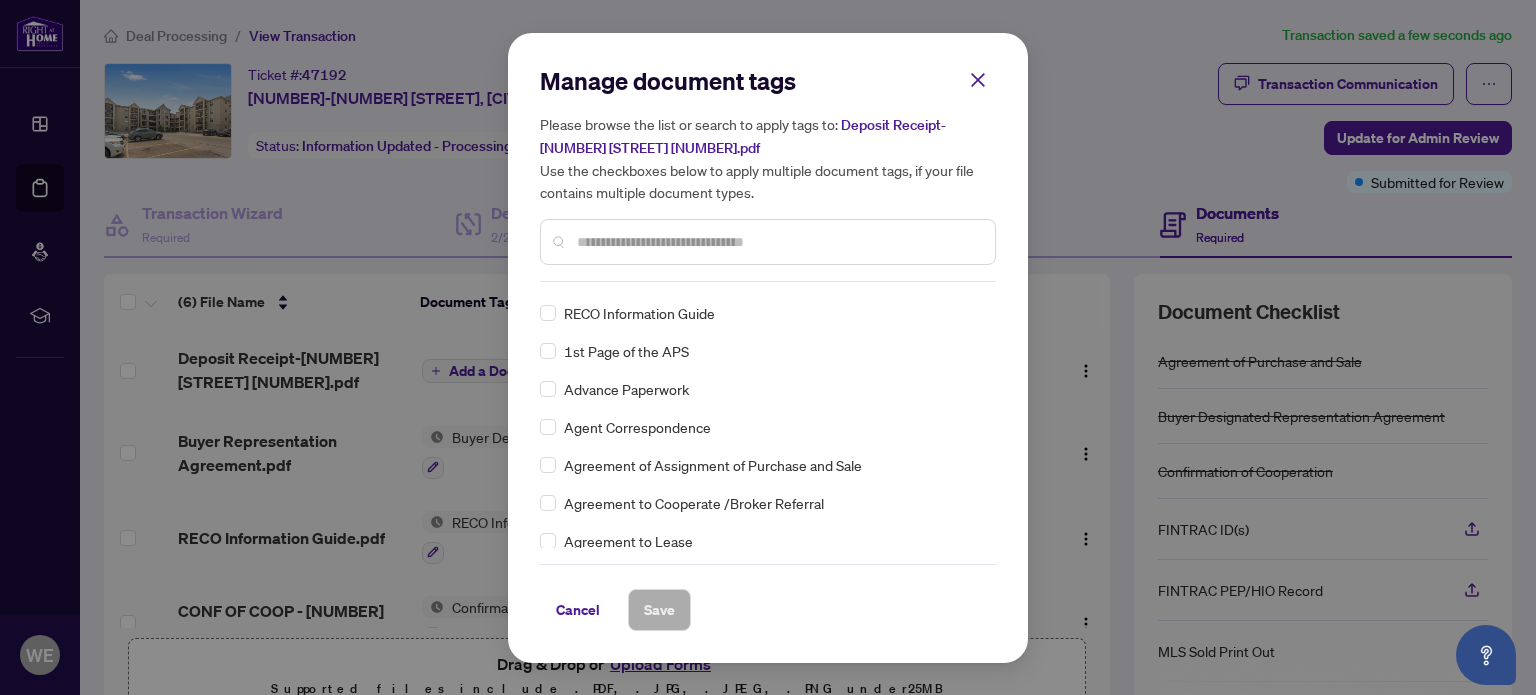 scroll, scrollTop: 400, scrollLeft: 0, axis: vertical 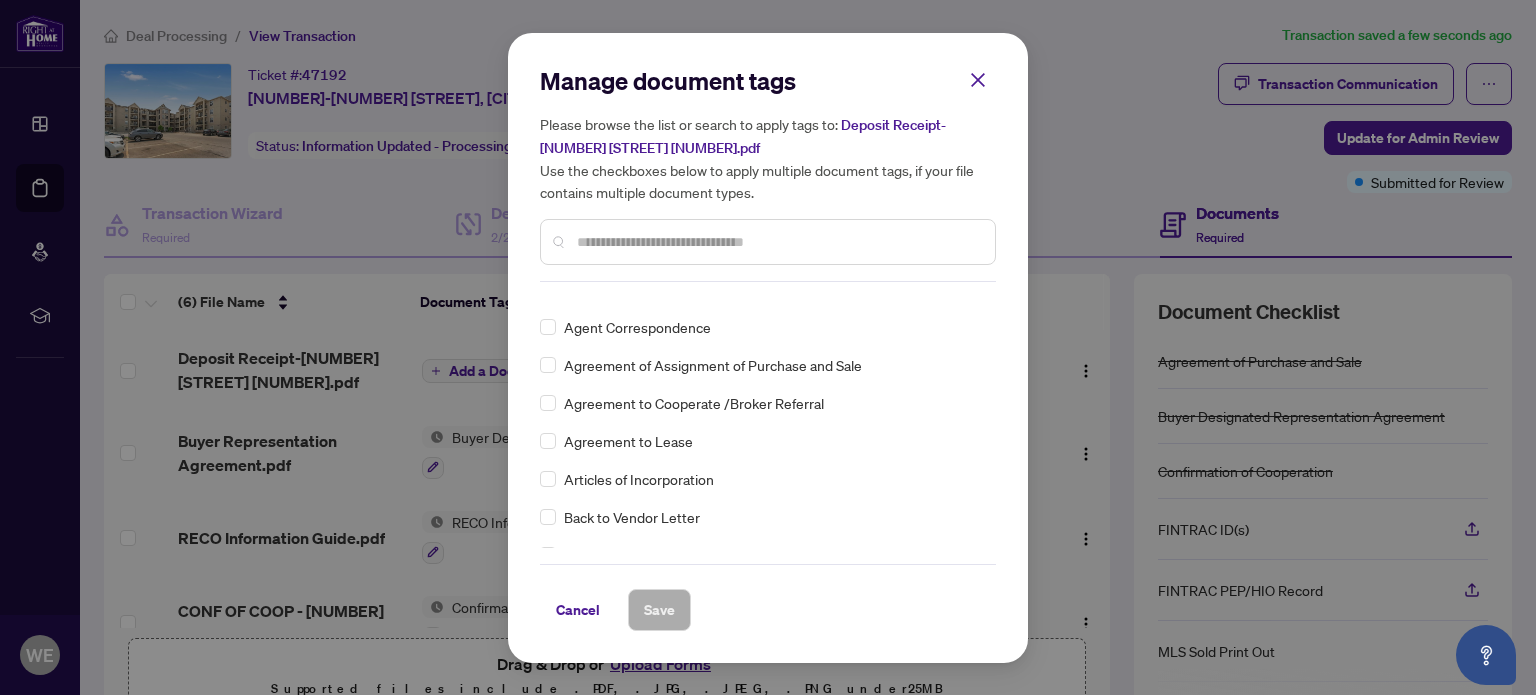 click at bounding box center [778, 242] 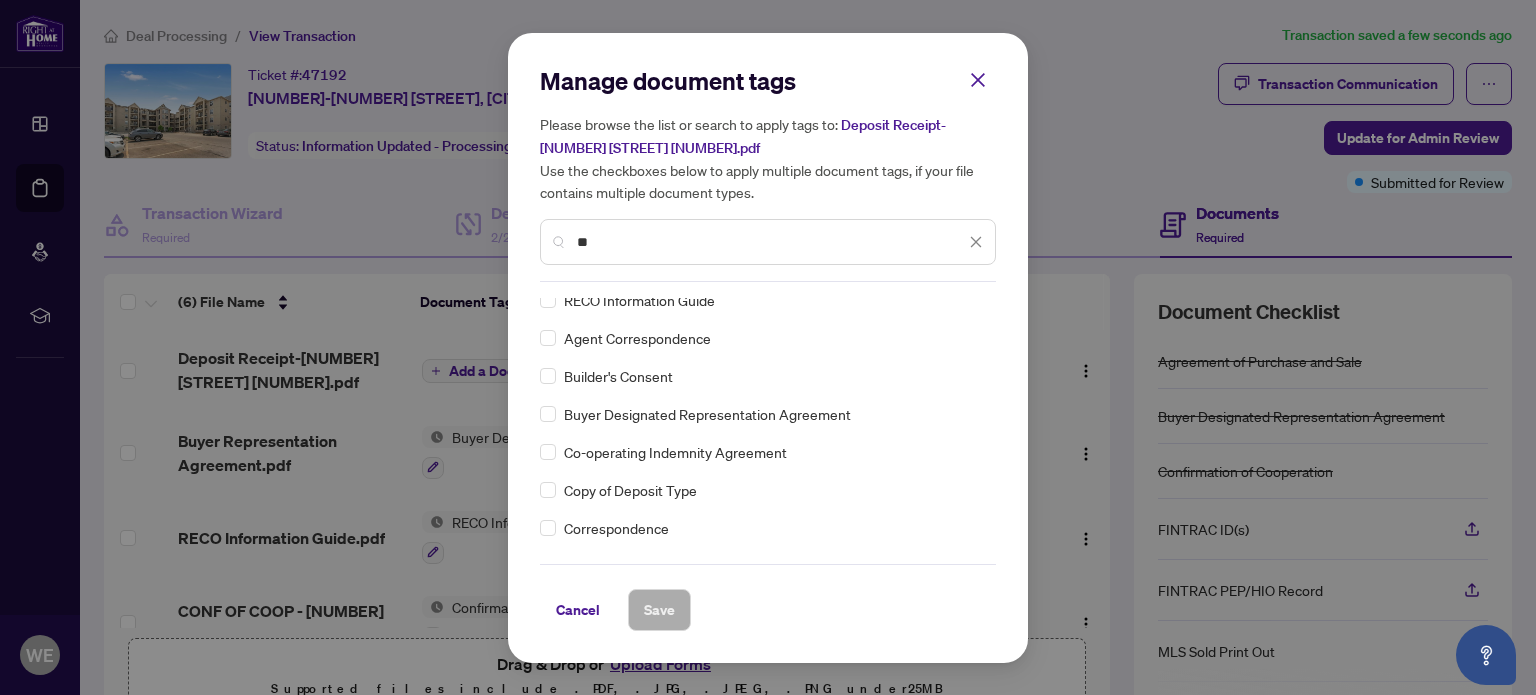 scroll, scrollTop: 0, scrollLeft: 0, axis: both 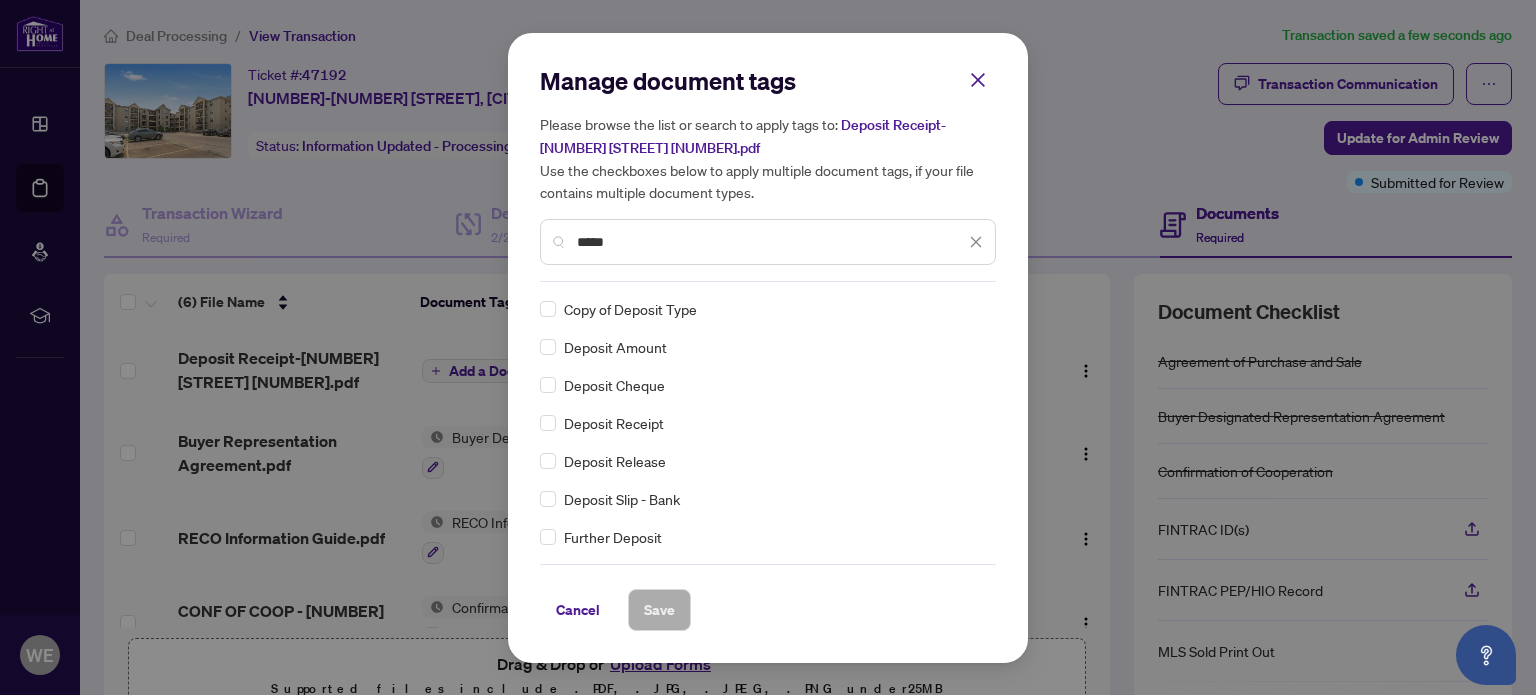 type on "*****" 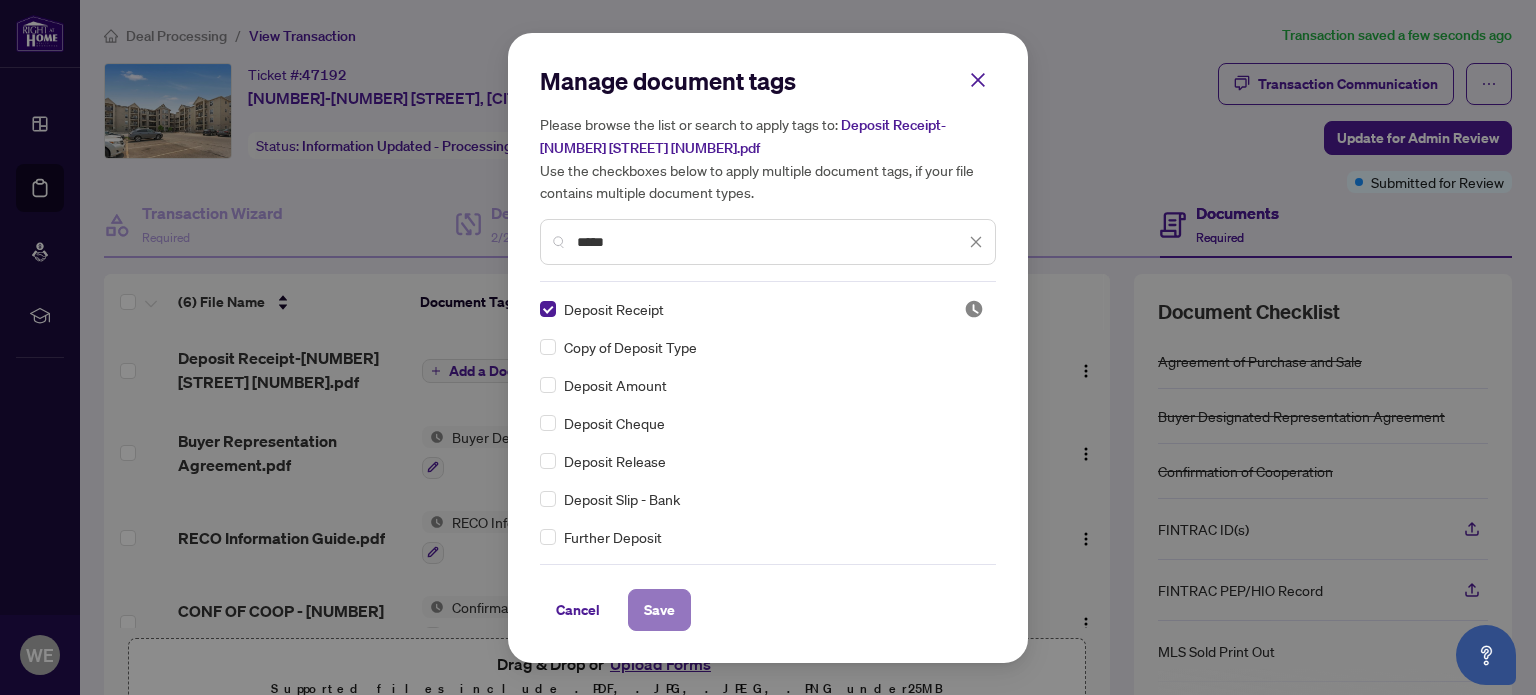 click on "Save" at bounding box center [659, 610] 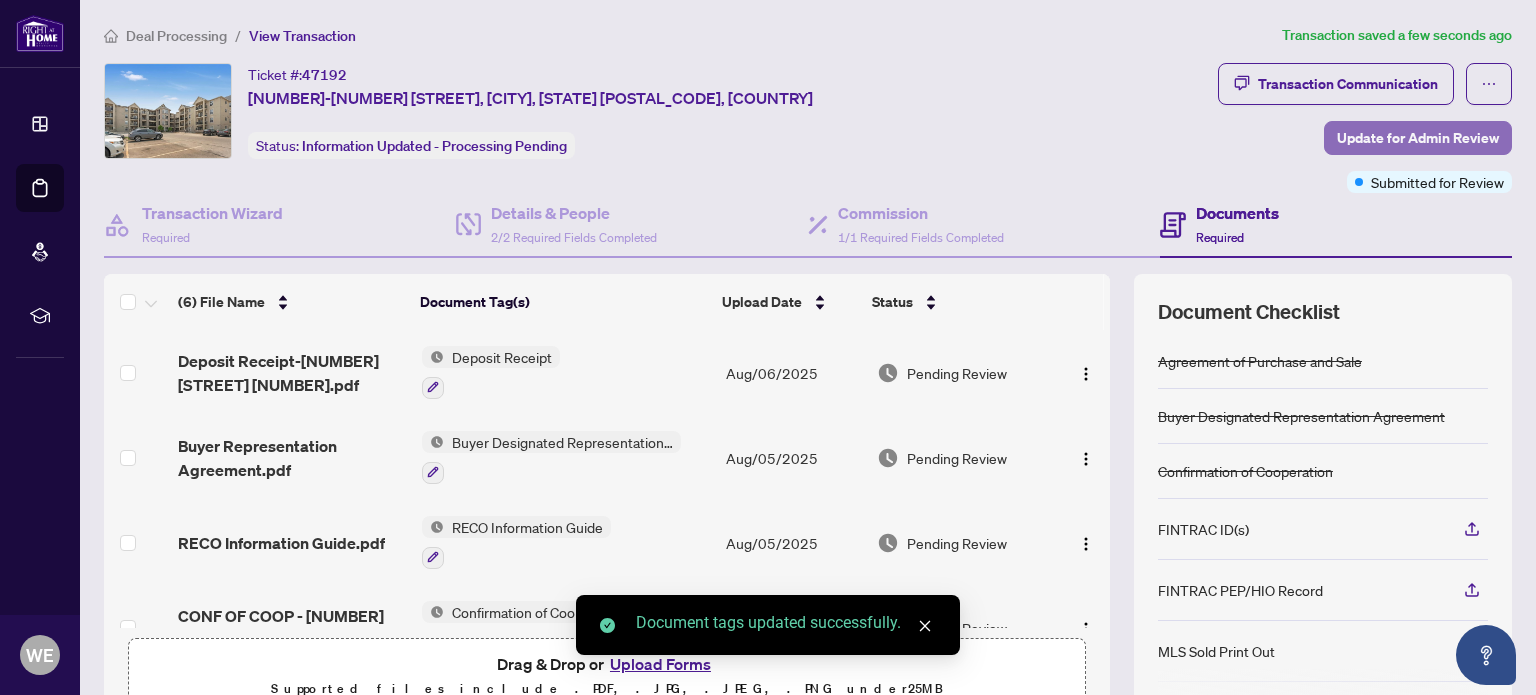 click on "Update for Admin Review" at bounding box center (1418, 138) 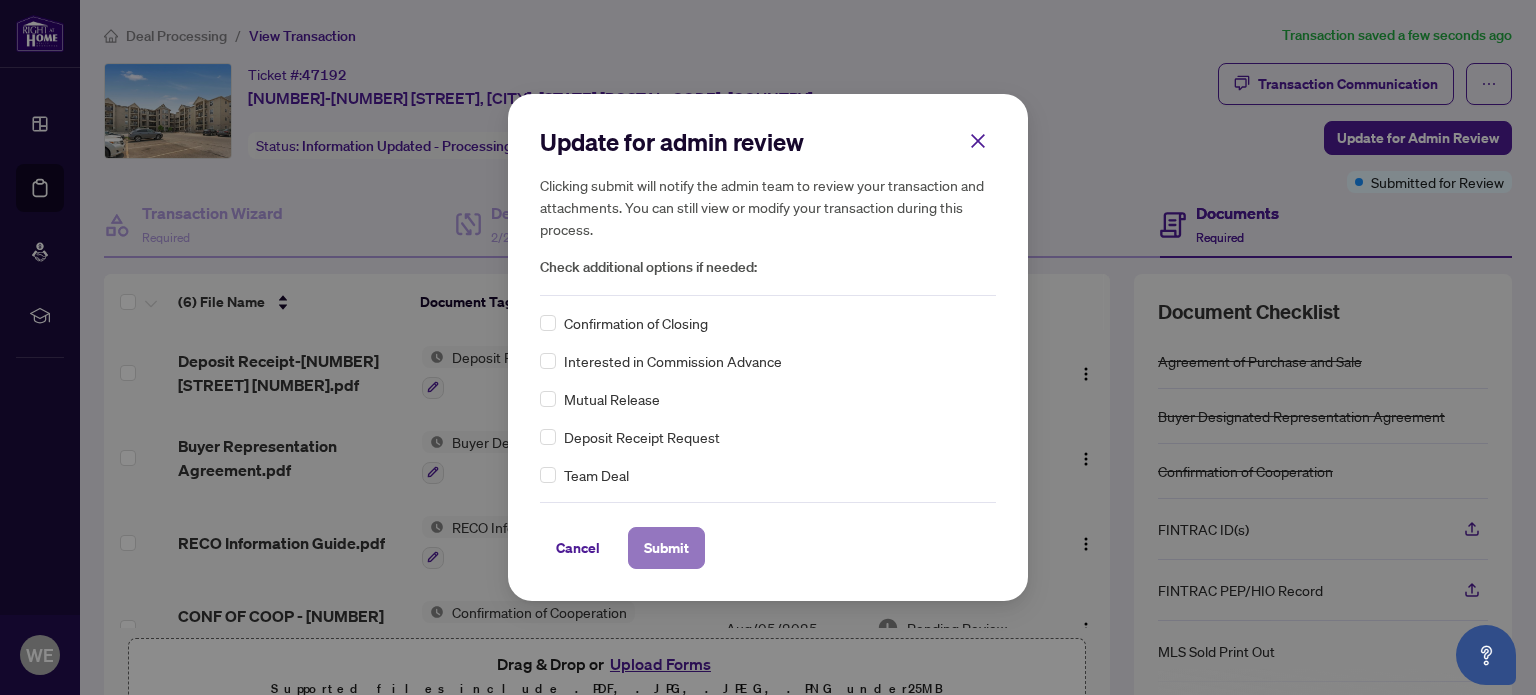 click on "Submit" at bounding box center (666, 548) 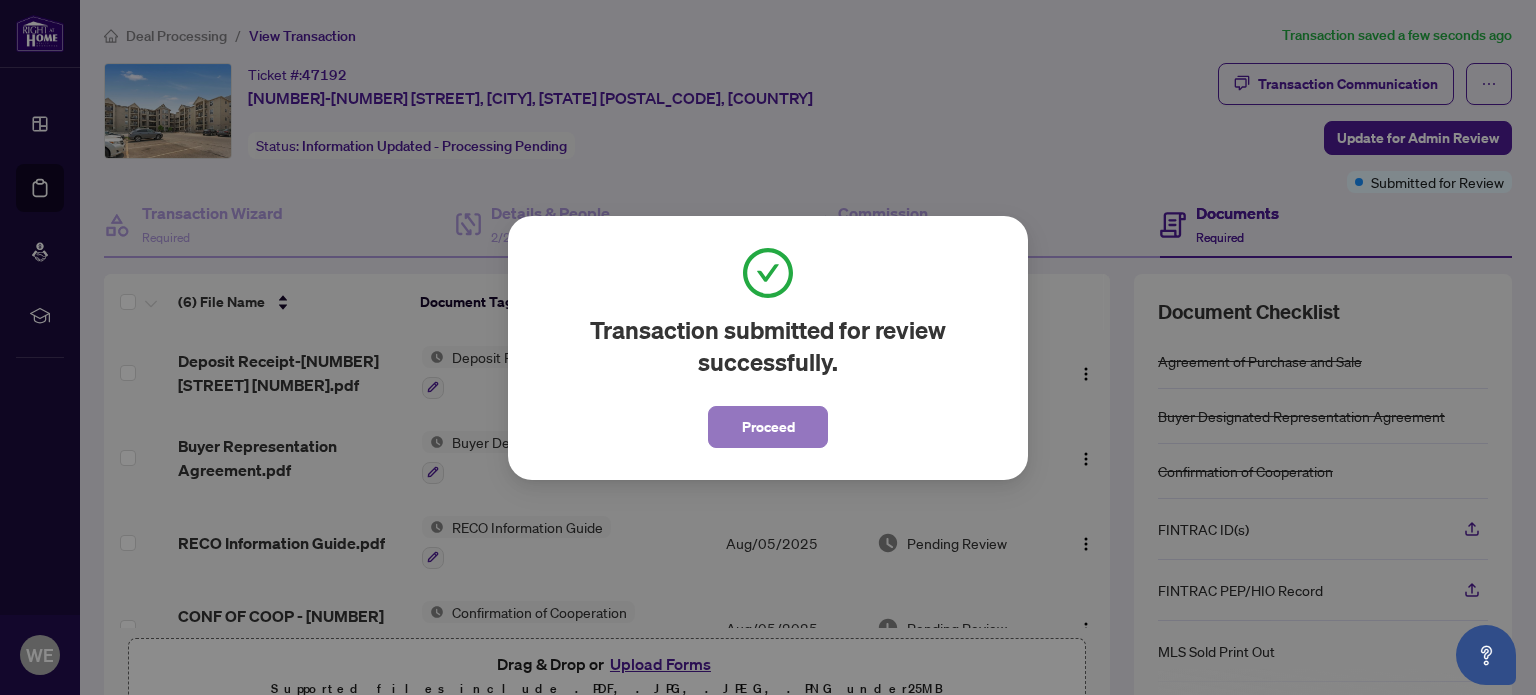 click on "Proceed" at bounding box center (768, 427) 